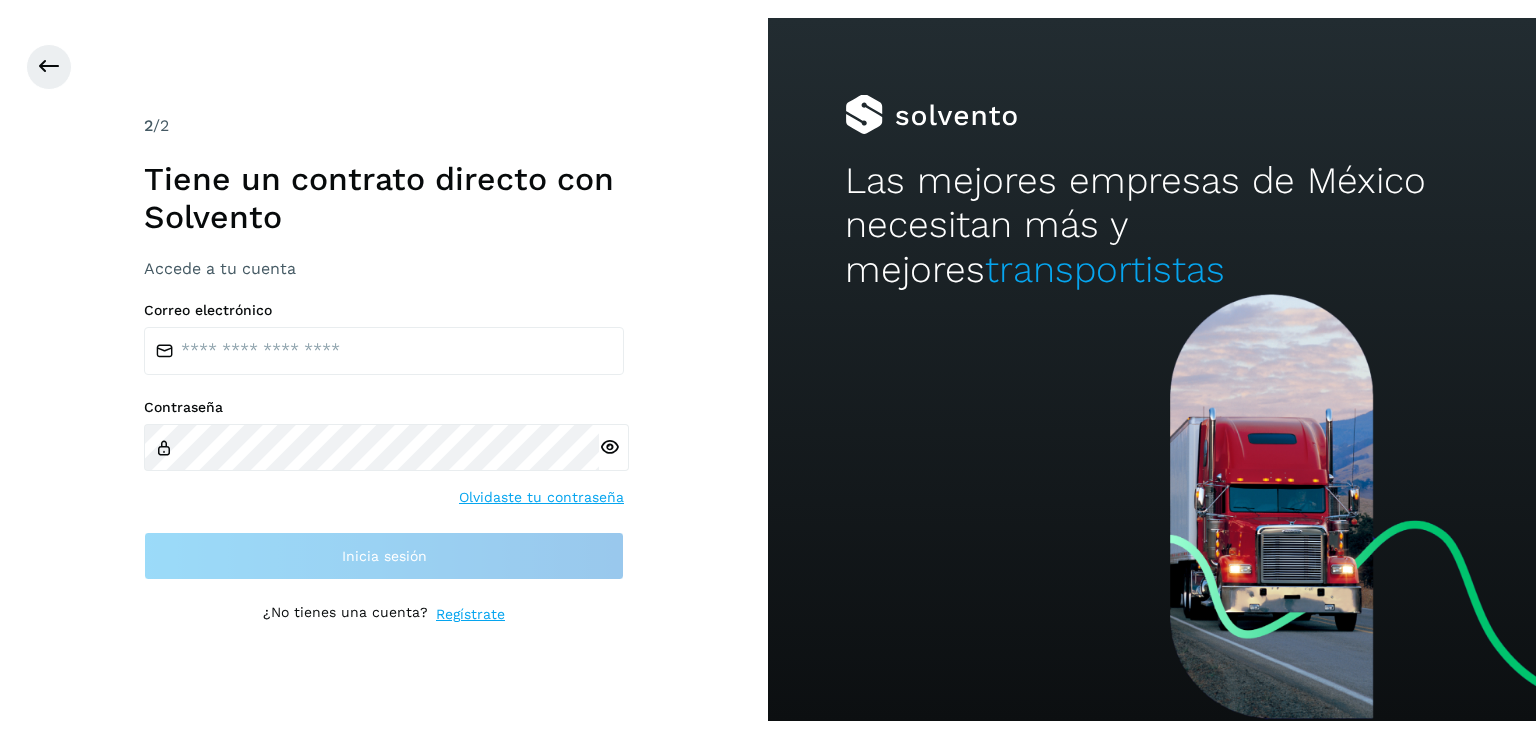 scroll, scrollTop: 0, scrollLeft: 0, axis: both 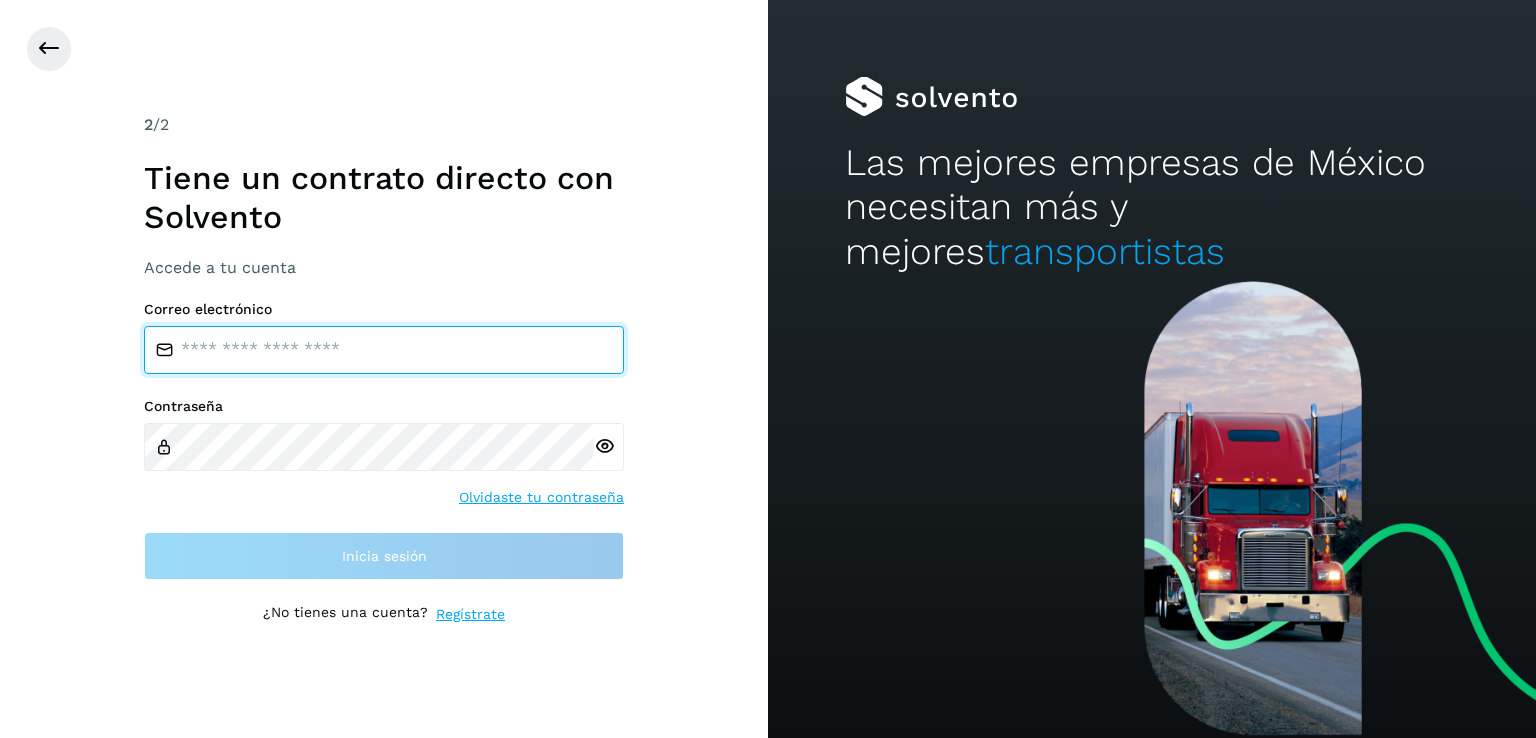 click at bounding box center (384, 350) 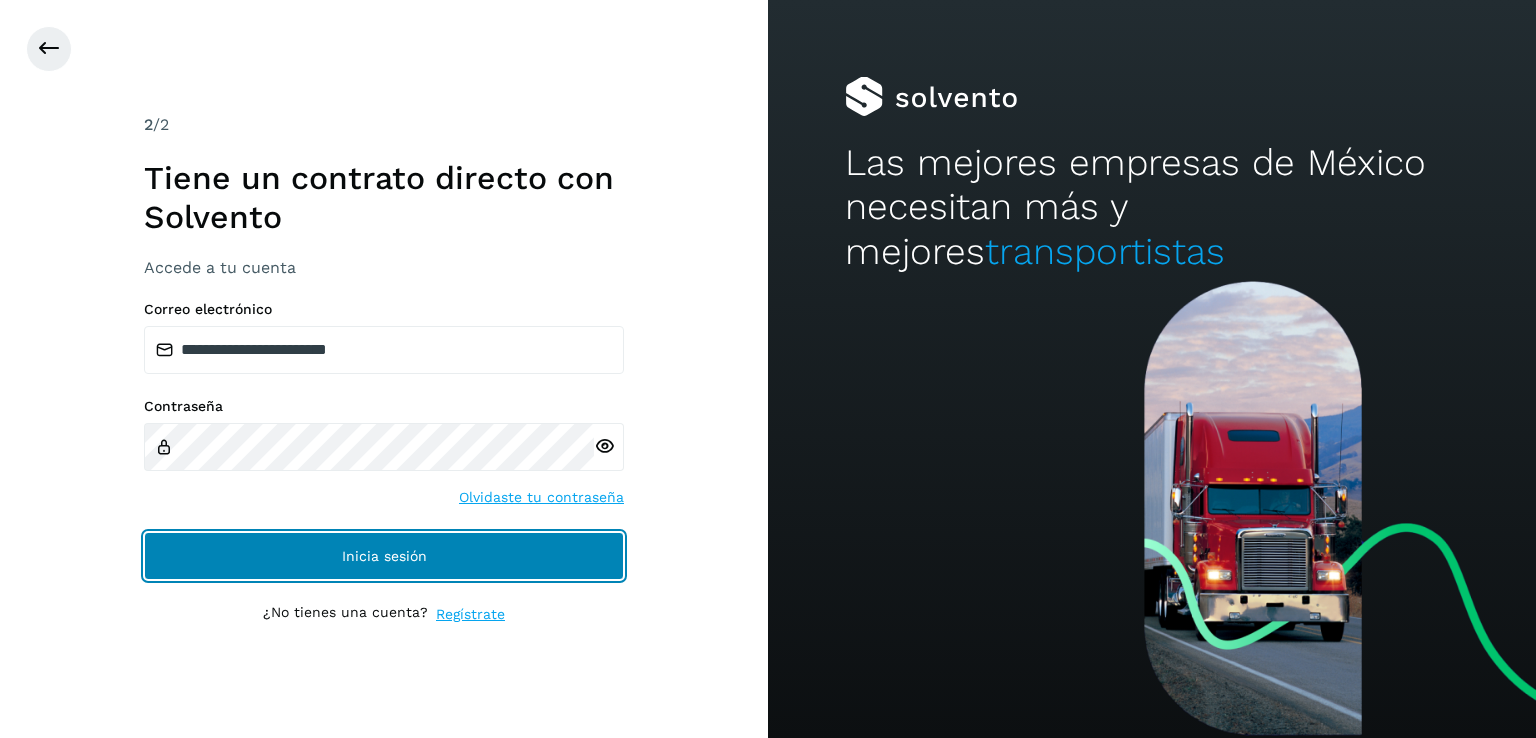 click on "Inicia sesión" at bounding box center [384, 556] 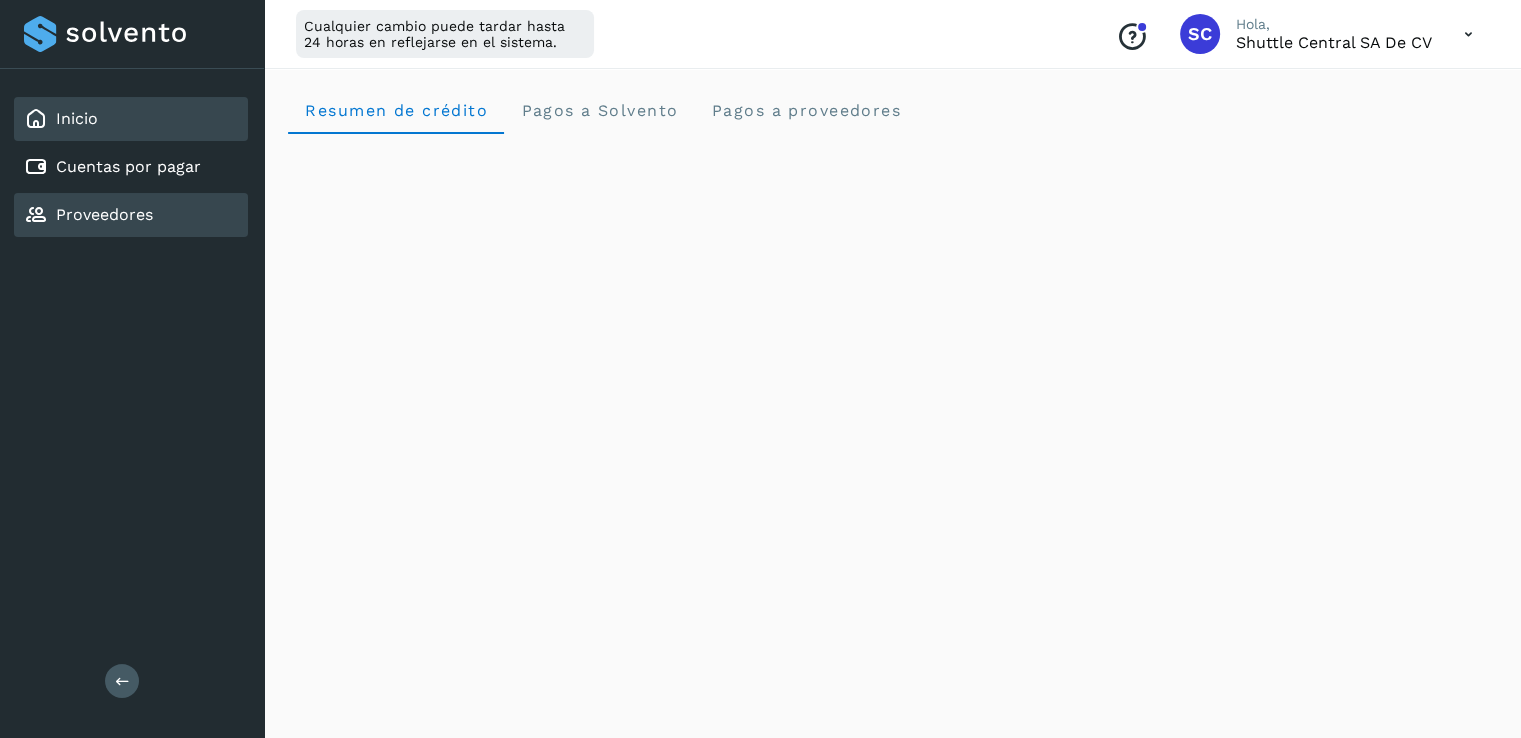 click on "Proveedores" 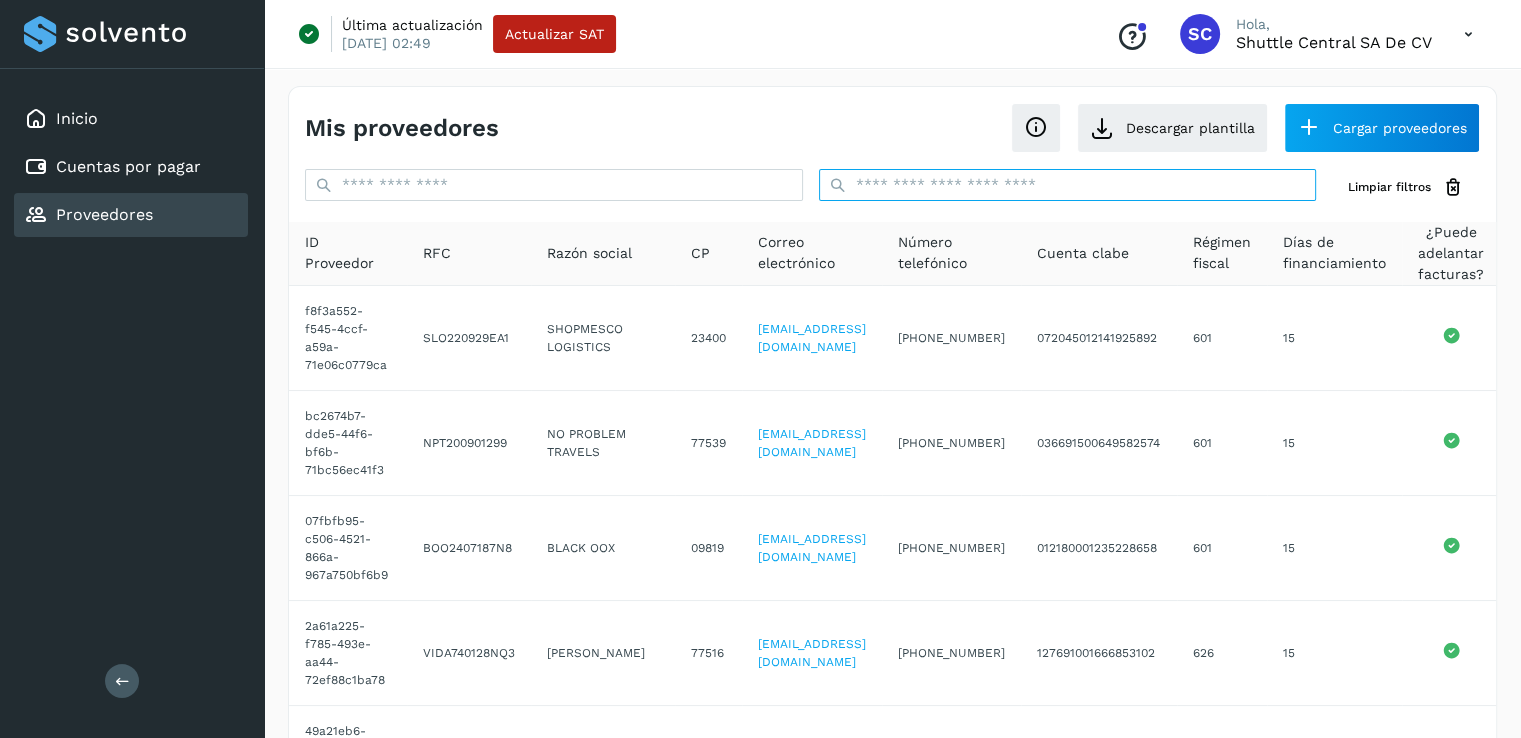 click at bounding box center (1068, 185) 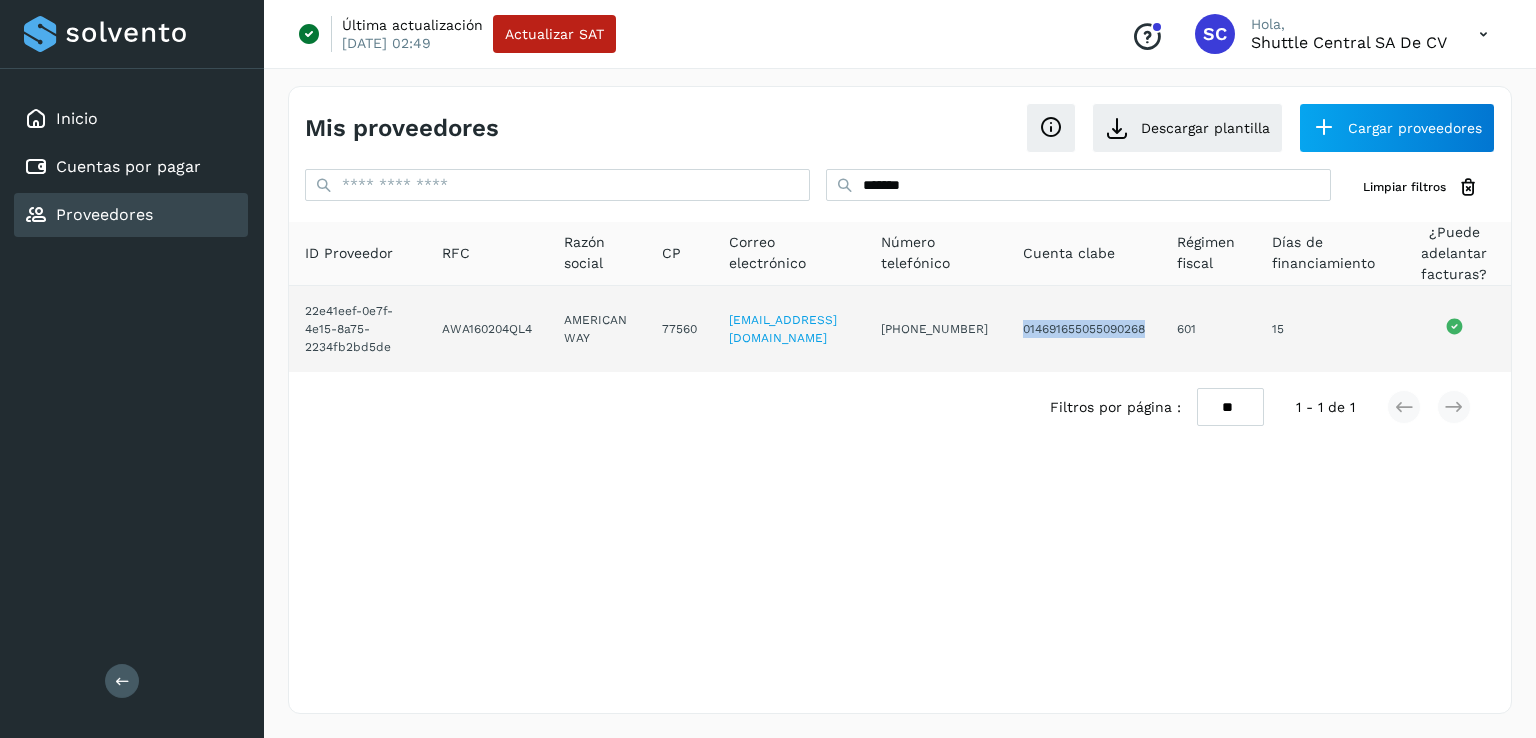 drag, startPoint x: 1166, startPoint y: 333, endPoint x: 1002, endPoint y: 348, distance: 164.68454 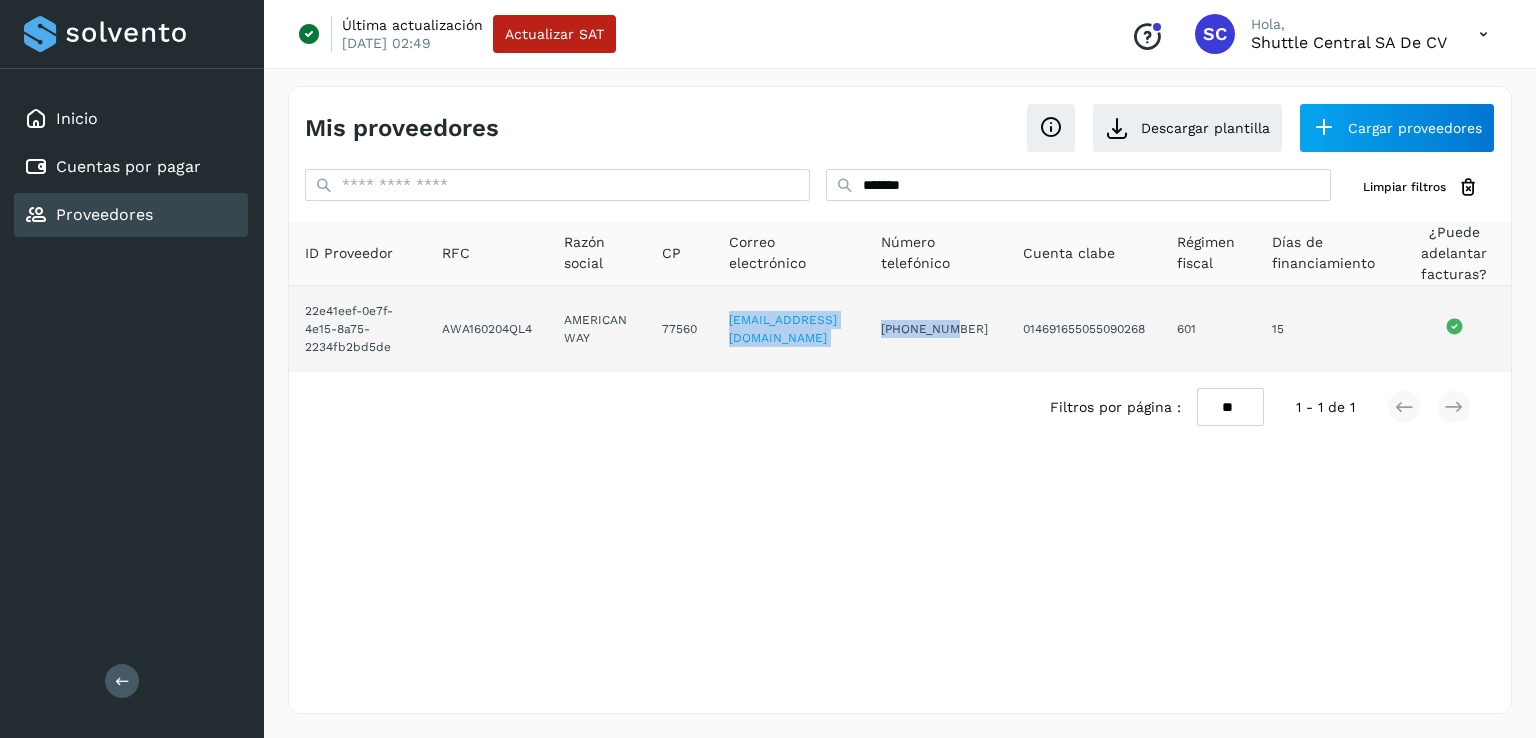 drag, startPoint x: 912, startPoint y: 337, endPoint x: 717, endPoint y: 349, distance: 195.36888 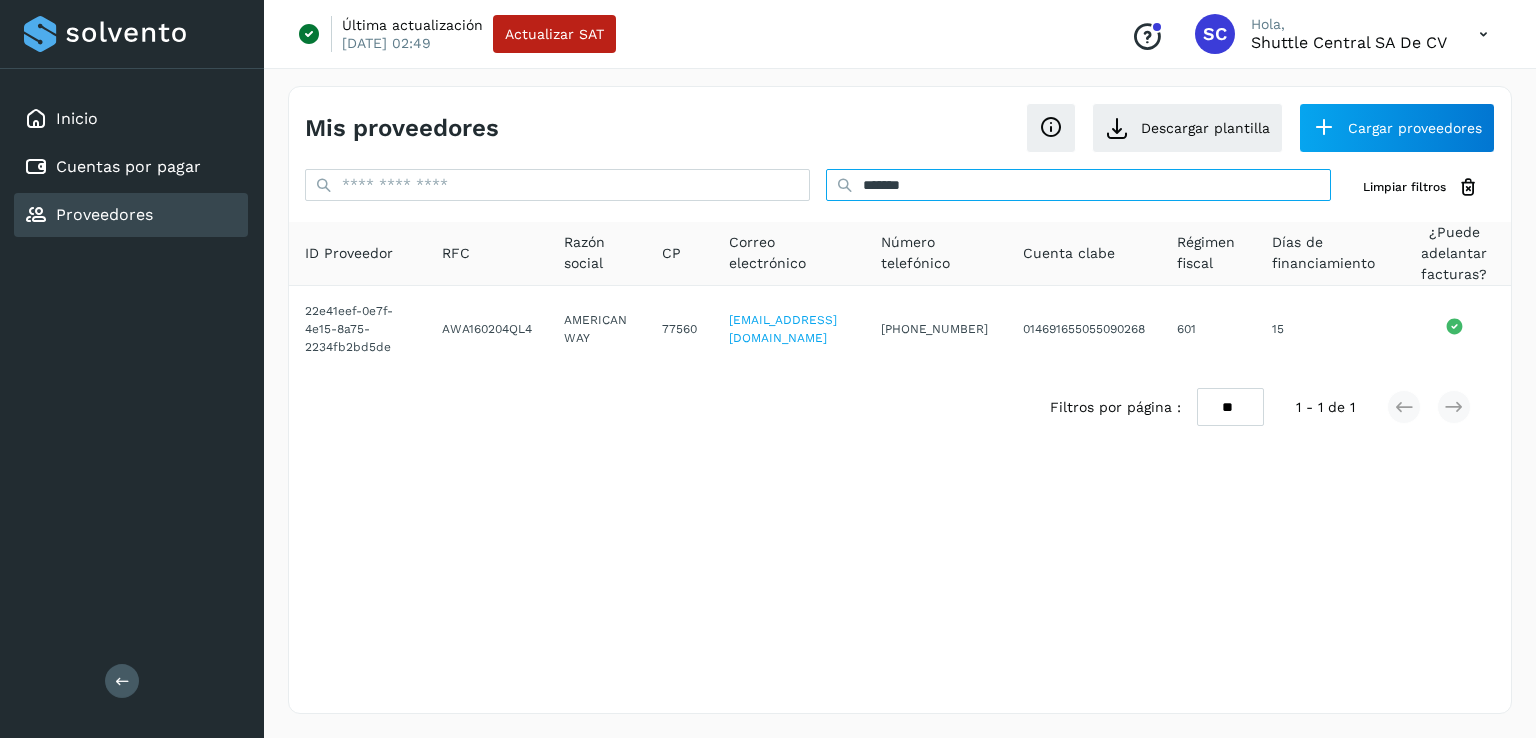 click on "*******" at bounding box center [1078, 185] 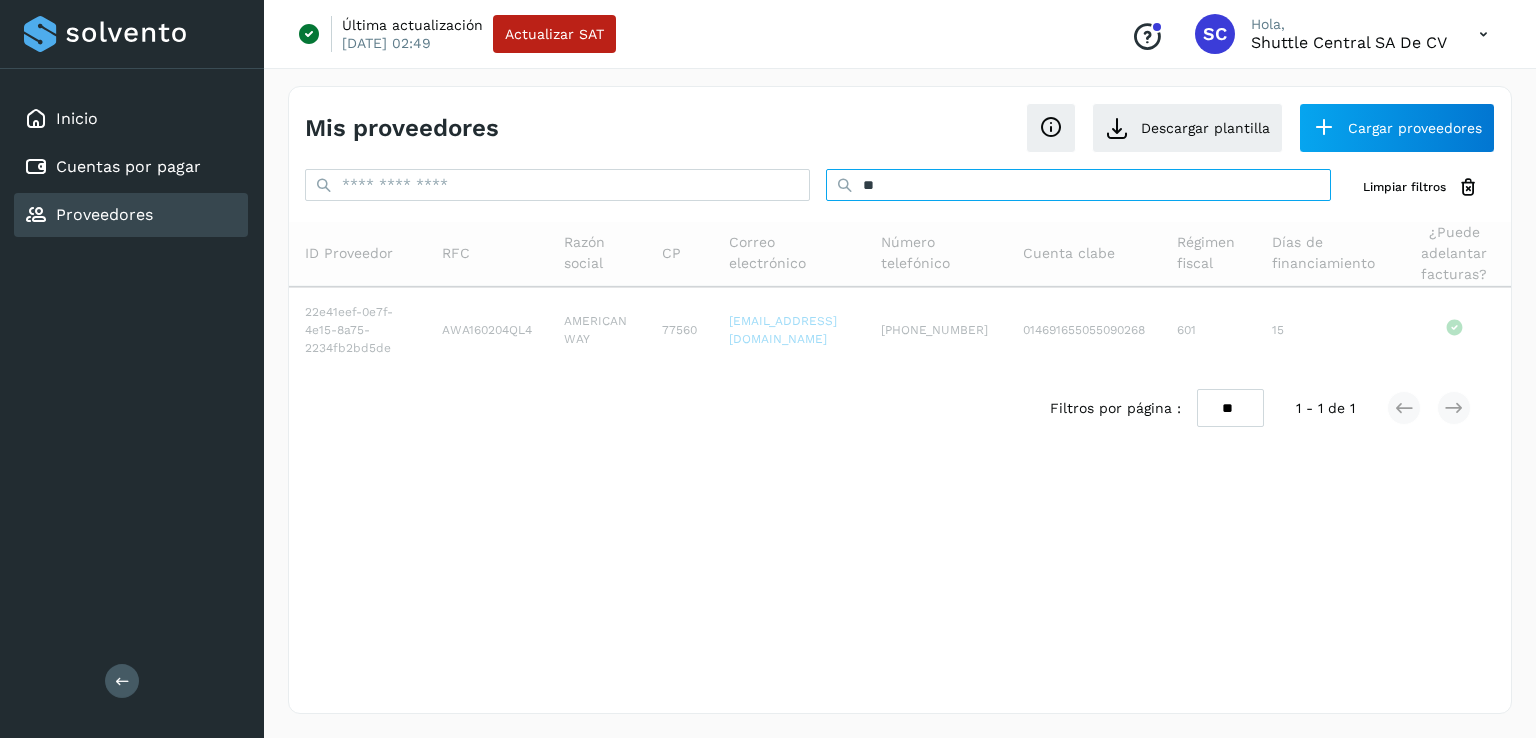 type on "*" 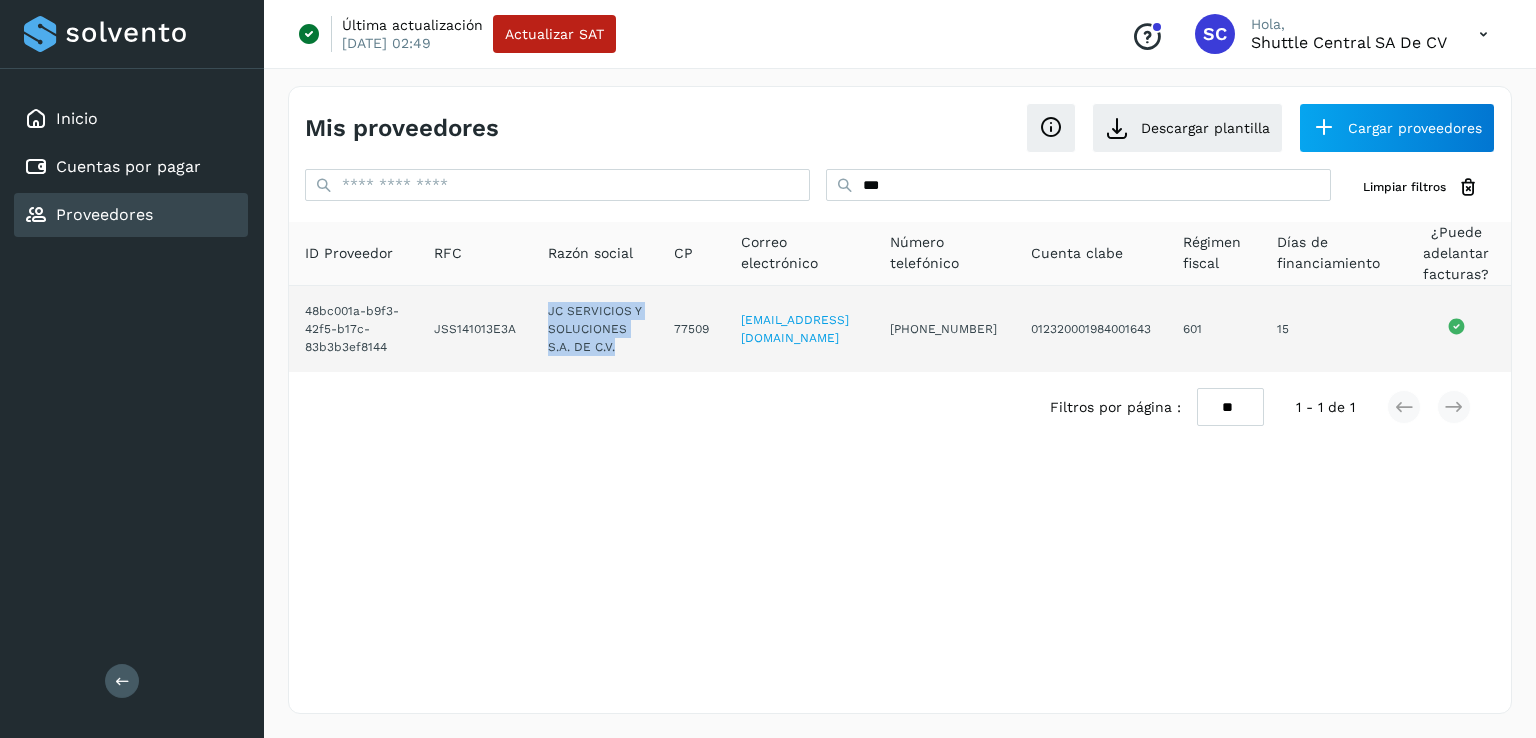 drag, startPoint x: 610, startPoint y: 357, endPoint x: 537, endPoint y: 325, distance: 79.70571 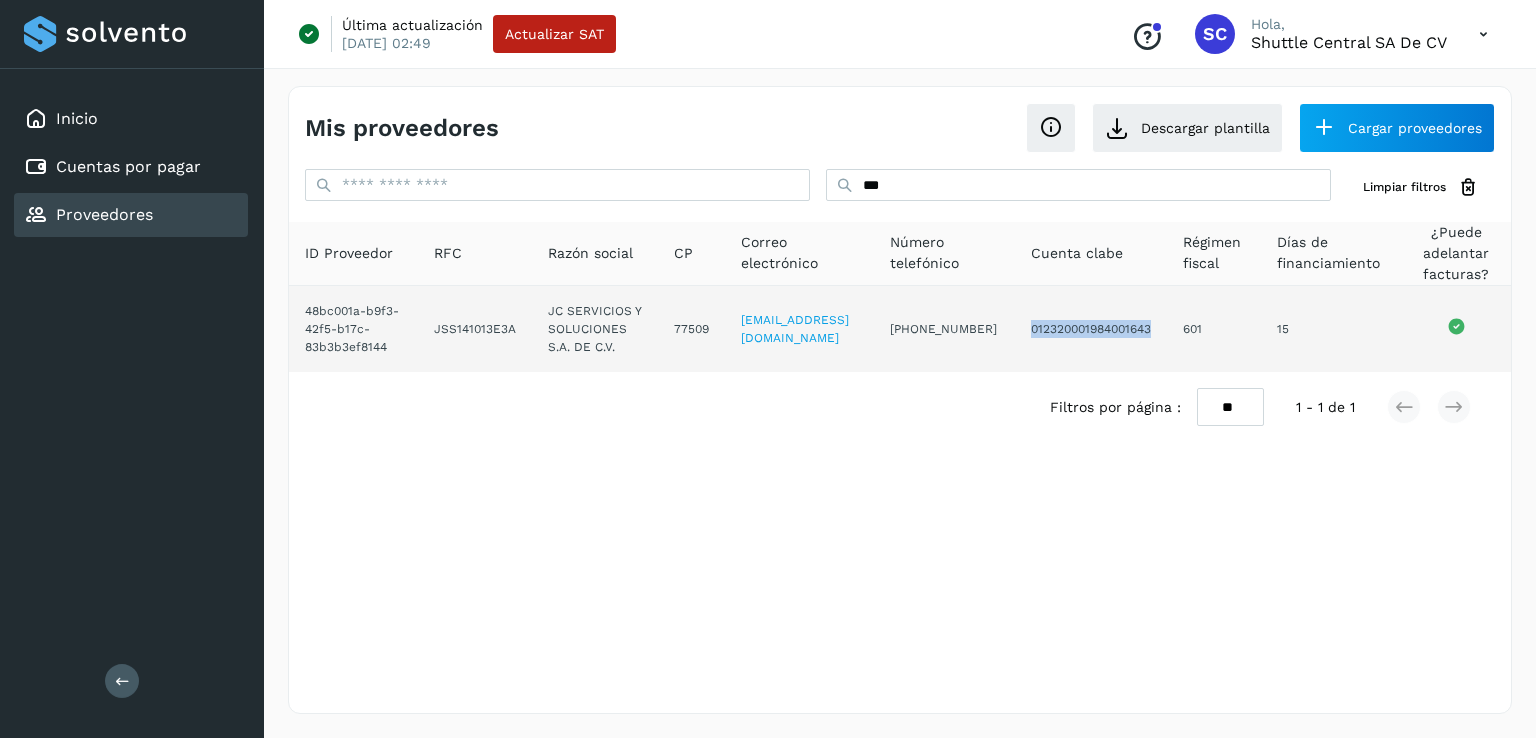 drag, startPoint x: 1164, startPoint y: 341, endPoint x: 1038, endPoint y: 358, distance: 127.141655 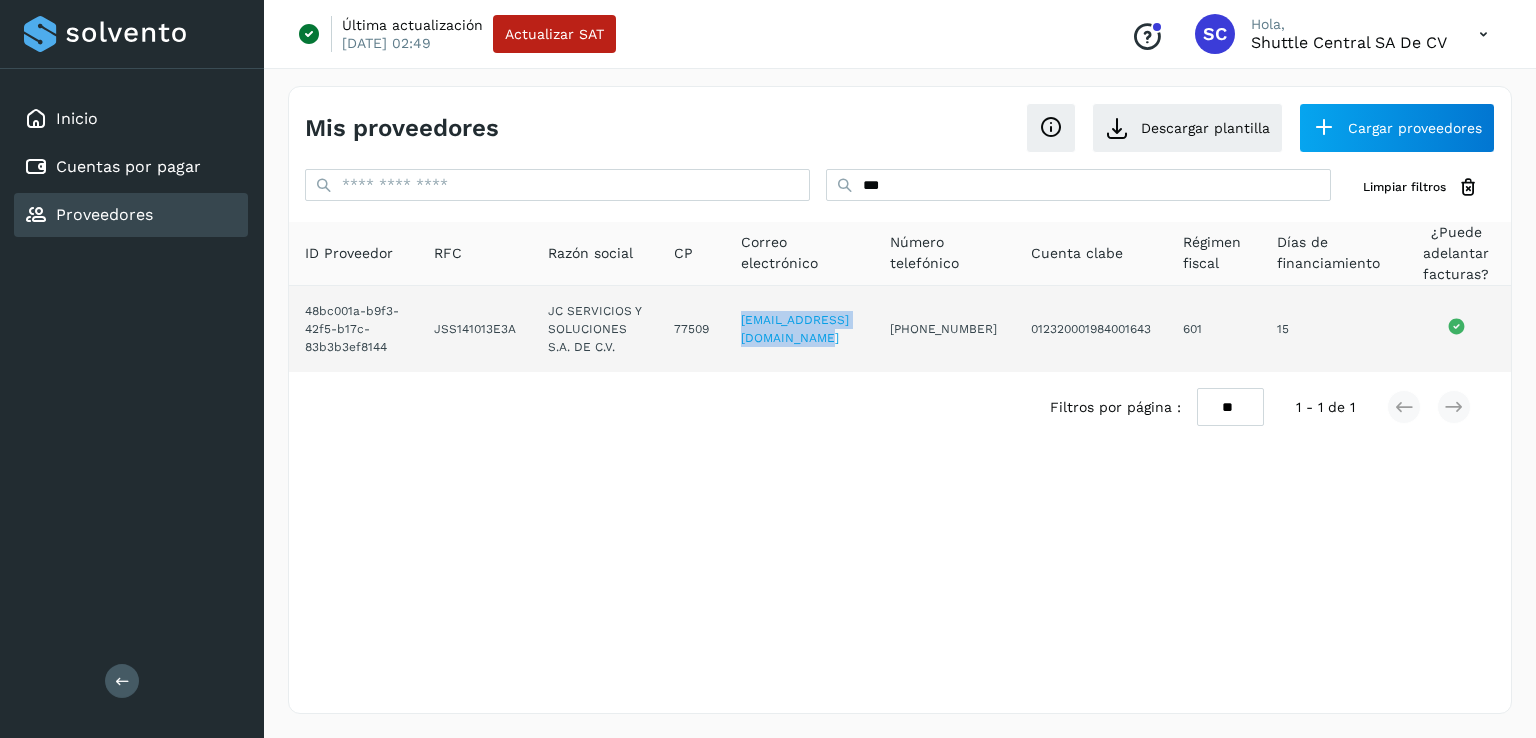 drag, startPoint x: 903, startPoint y: 345, endPoint x: 724, endPoint y: 368, distance: 180.4716 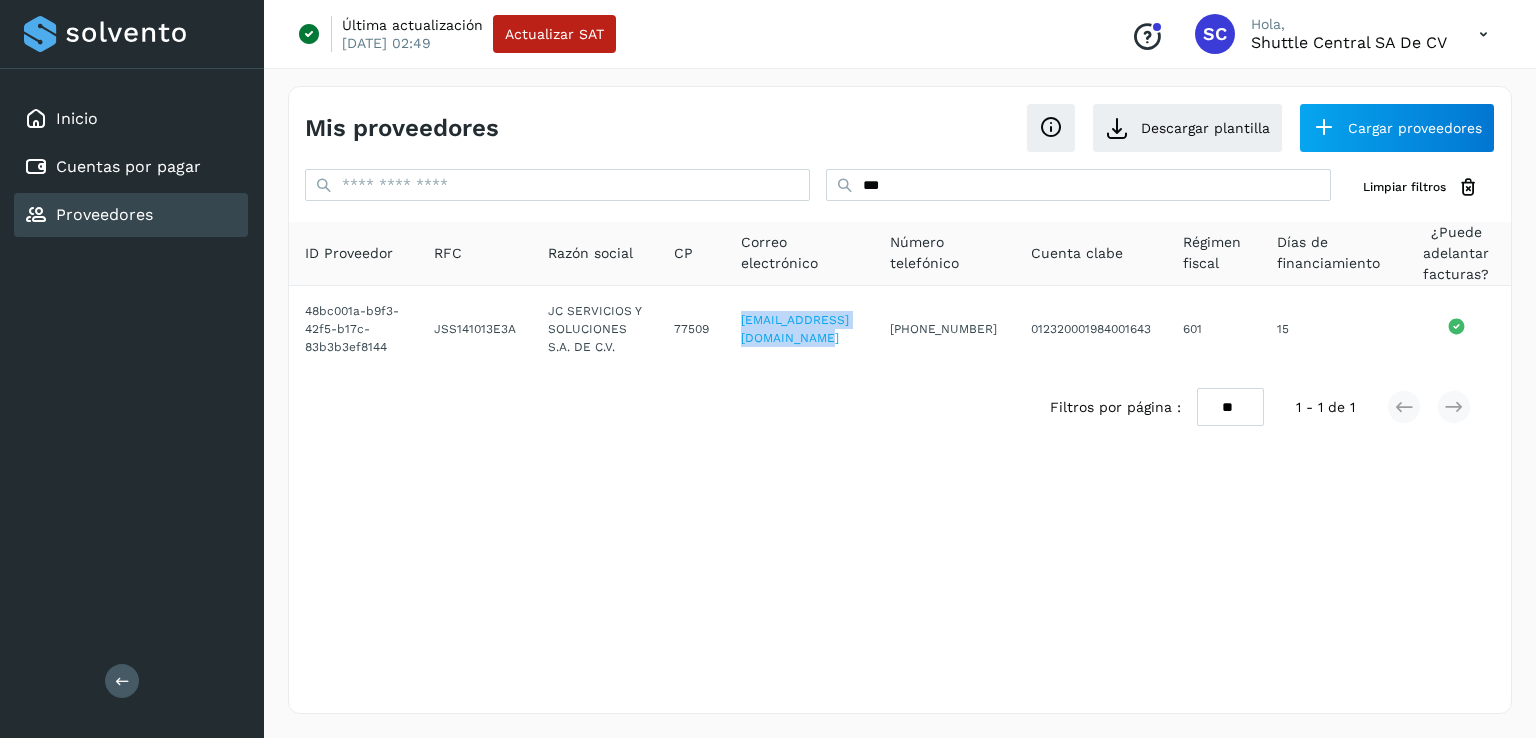copy on "[EMAIL_ADDRESS][DOMAIN_NAME]" 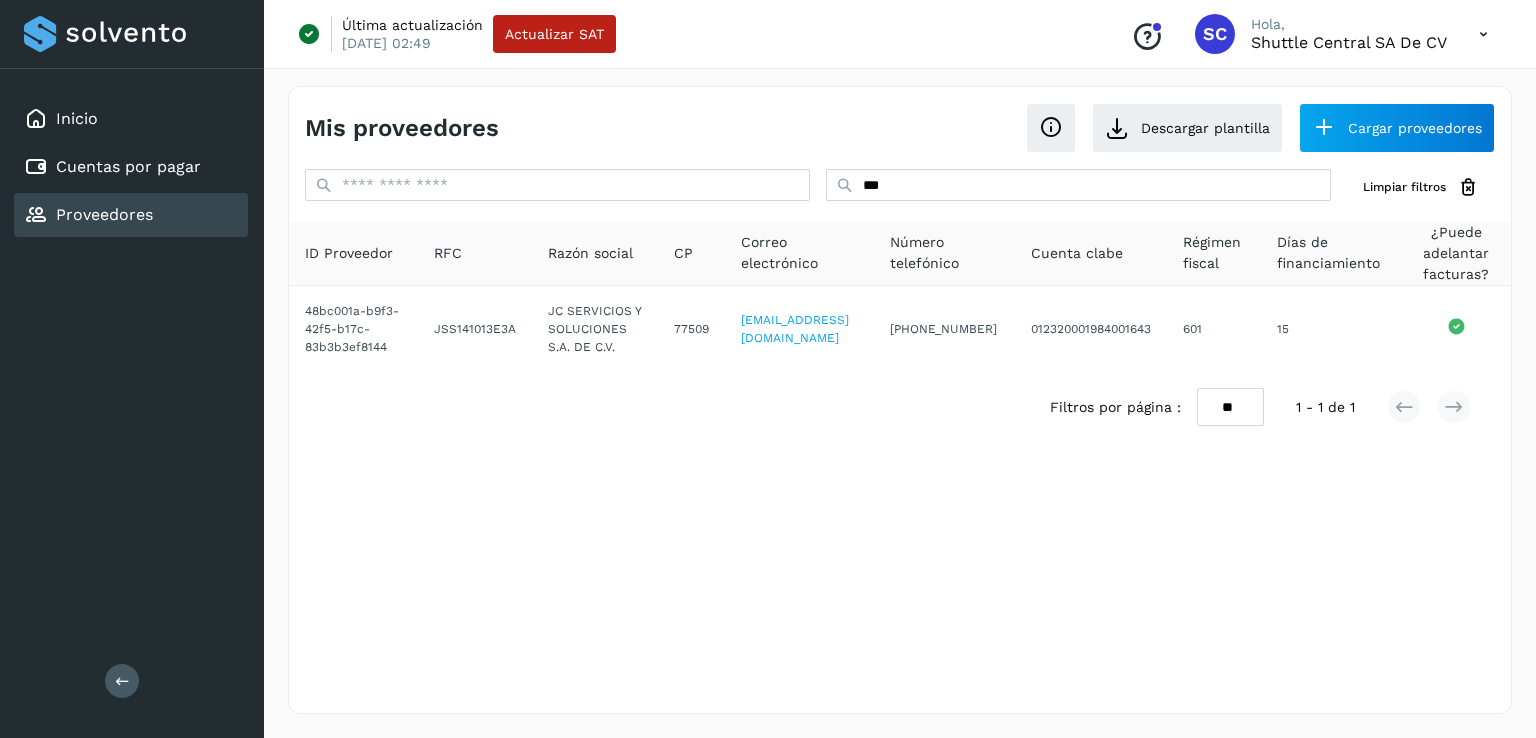click on "**" at bounding box center (1078, 187) 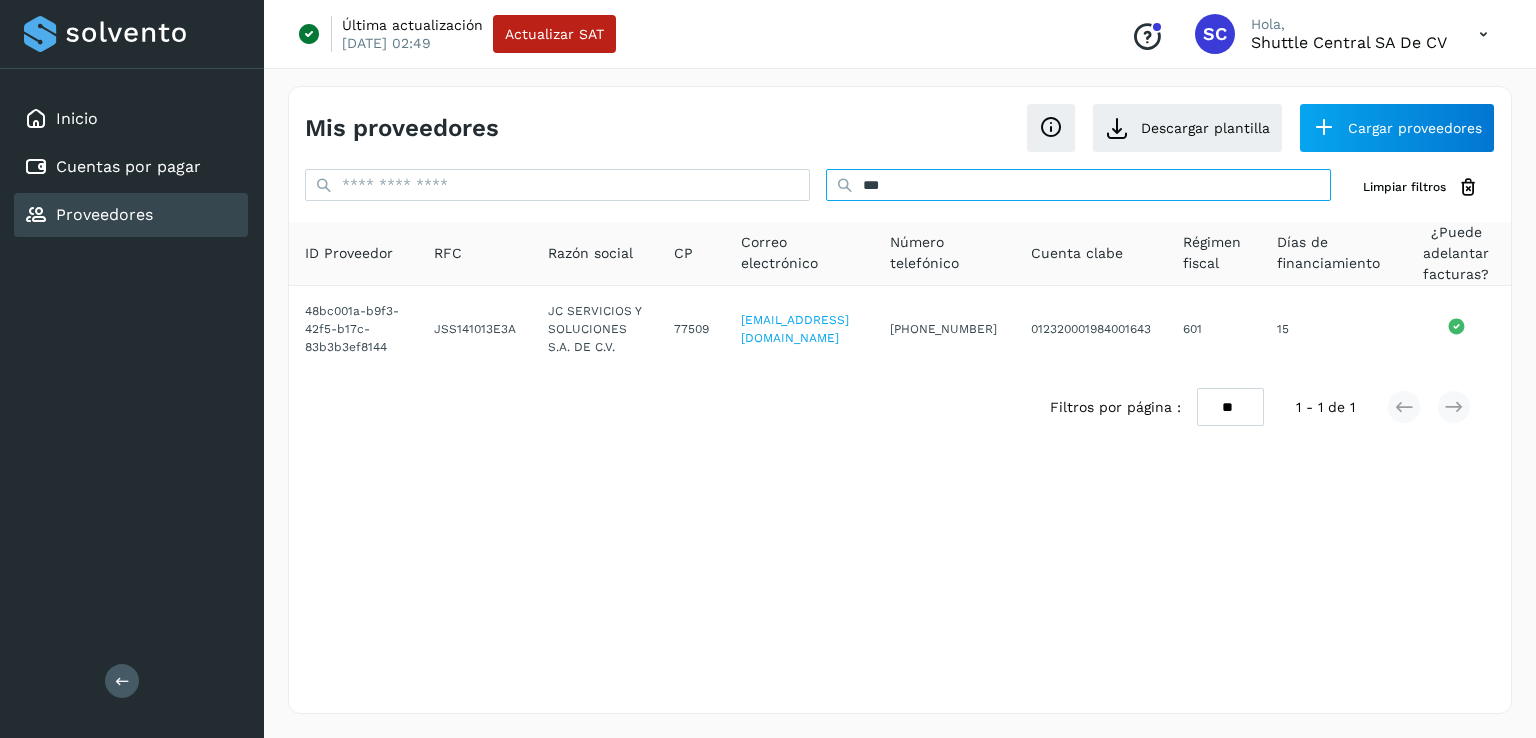 click on "**" at bounding box center [1078, 185] 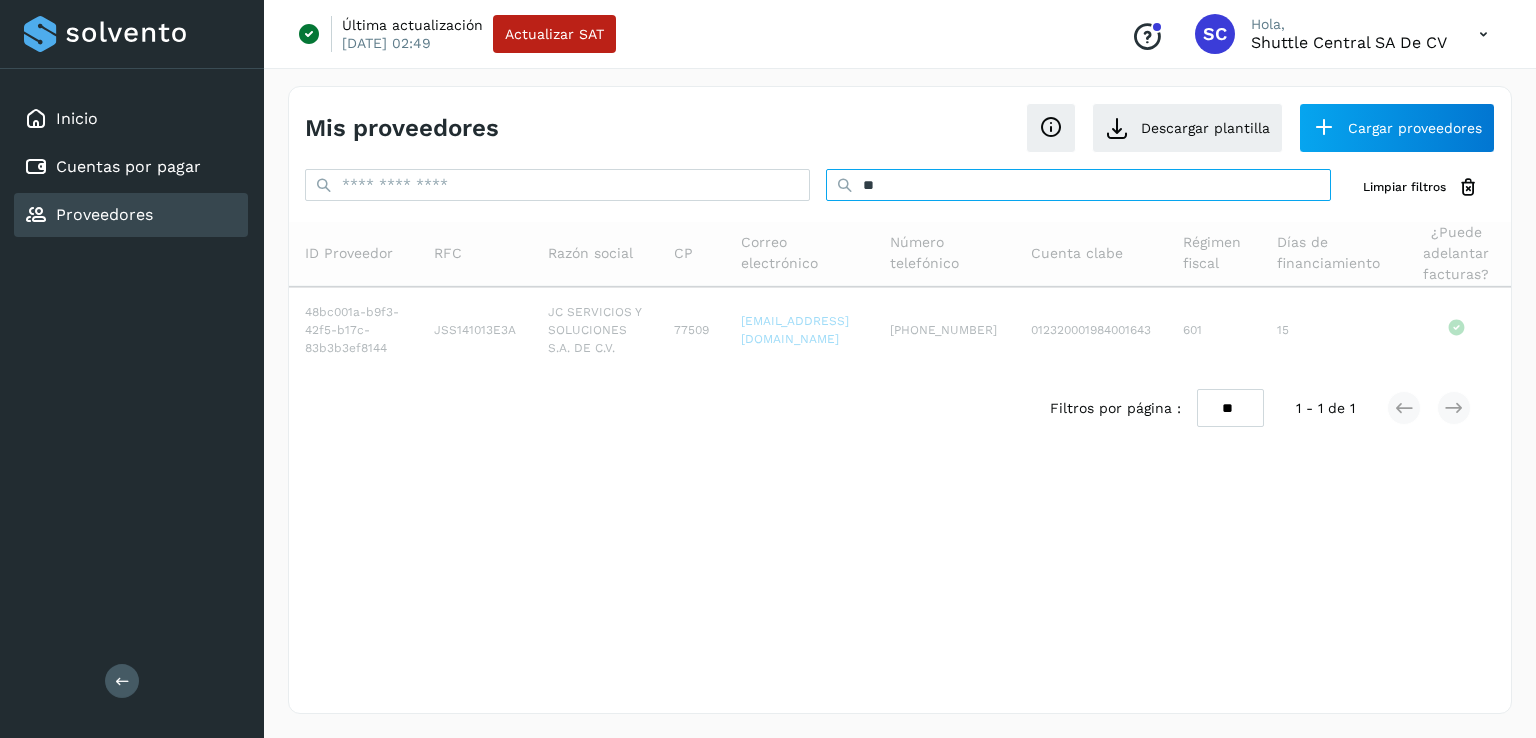 type on "*" 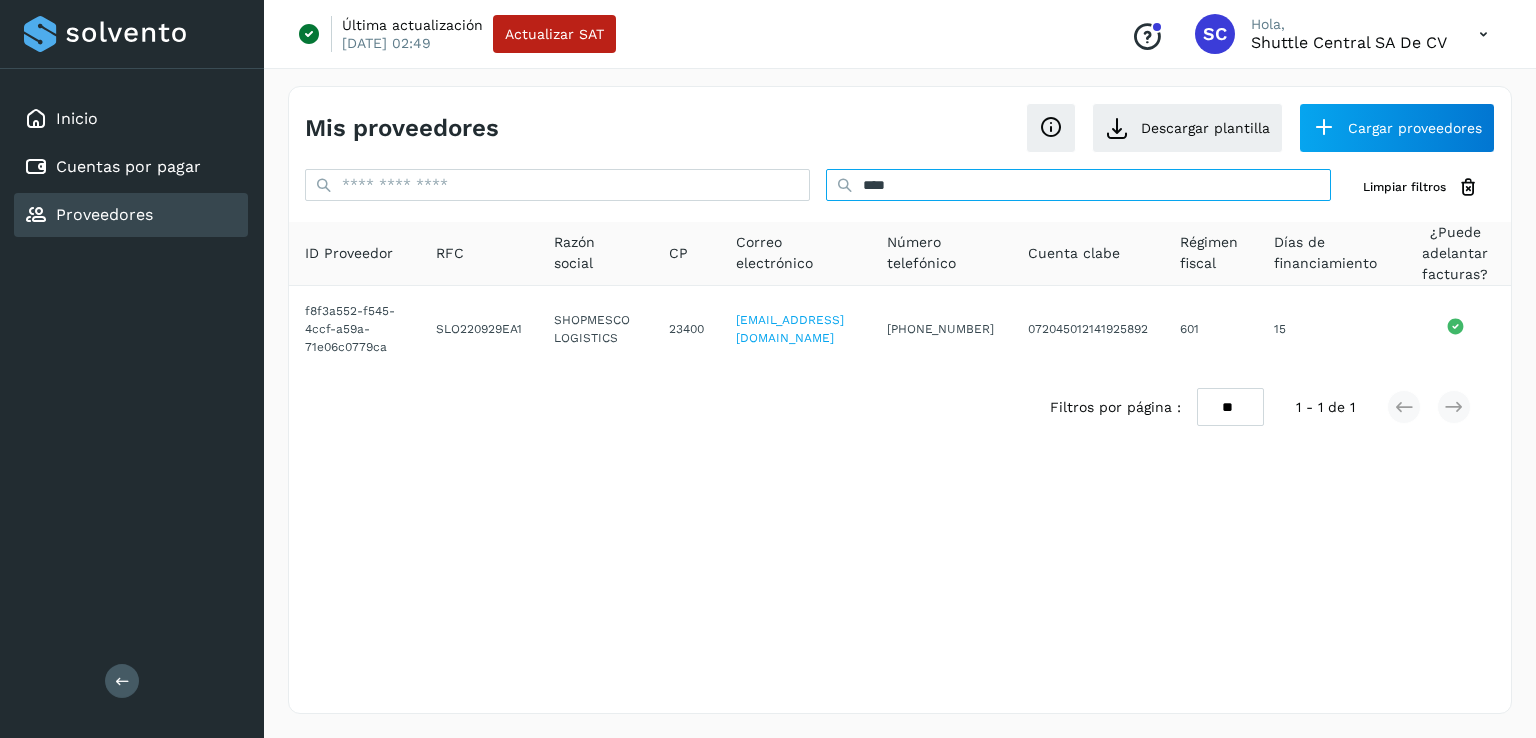 type on "****" 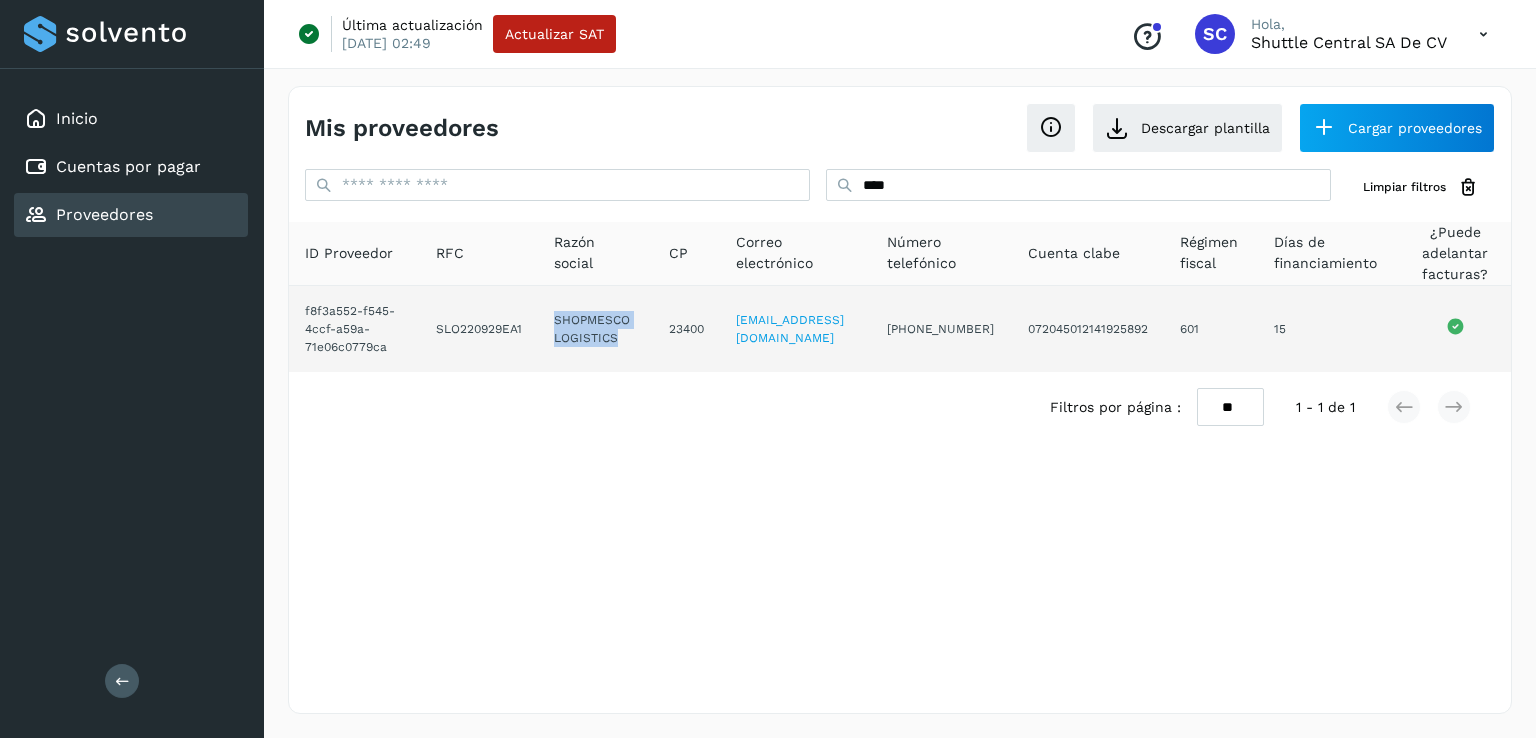 drag, startPoint x: 606, startPoint y: 347, endPoint x: 536, endPoint y: 330, distance: 72.03471 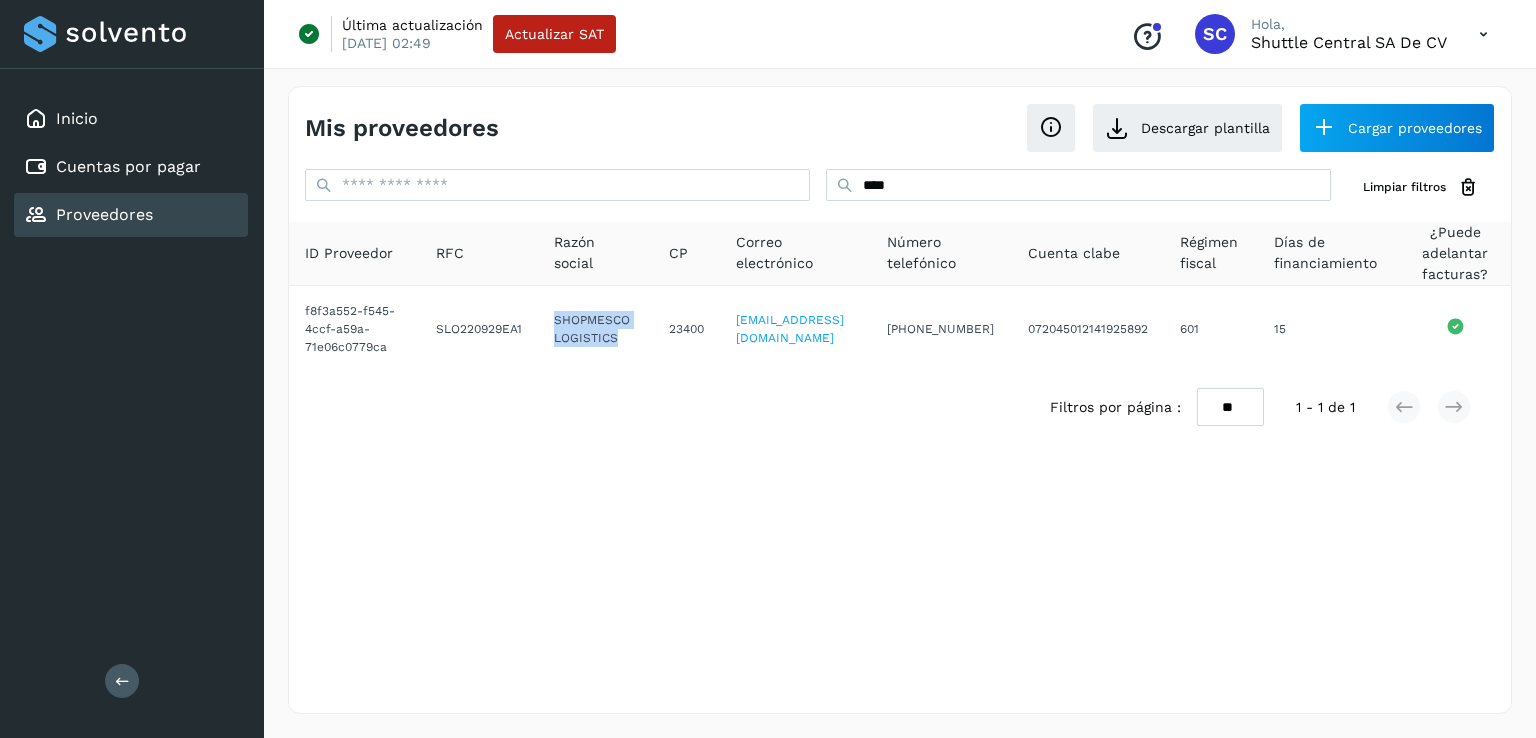 copy on "SHOPMESCO LOGISTICS" 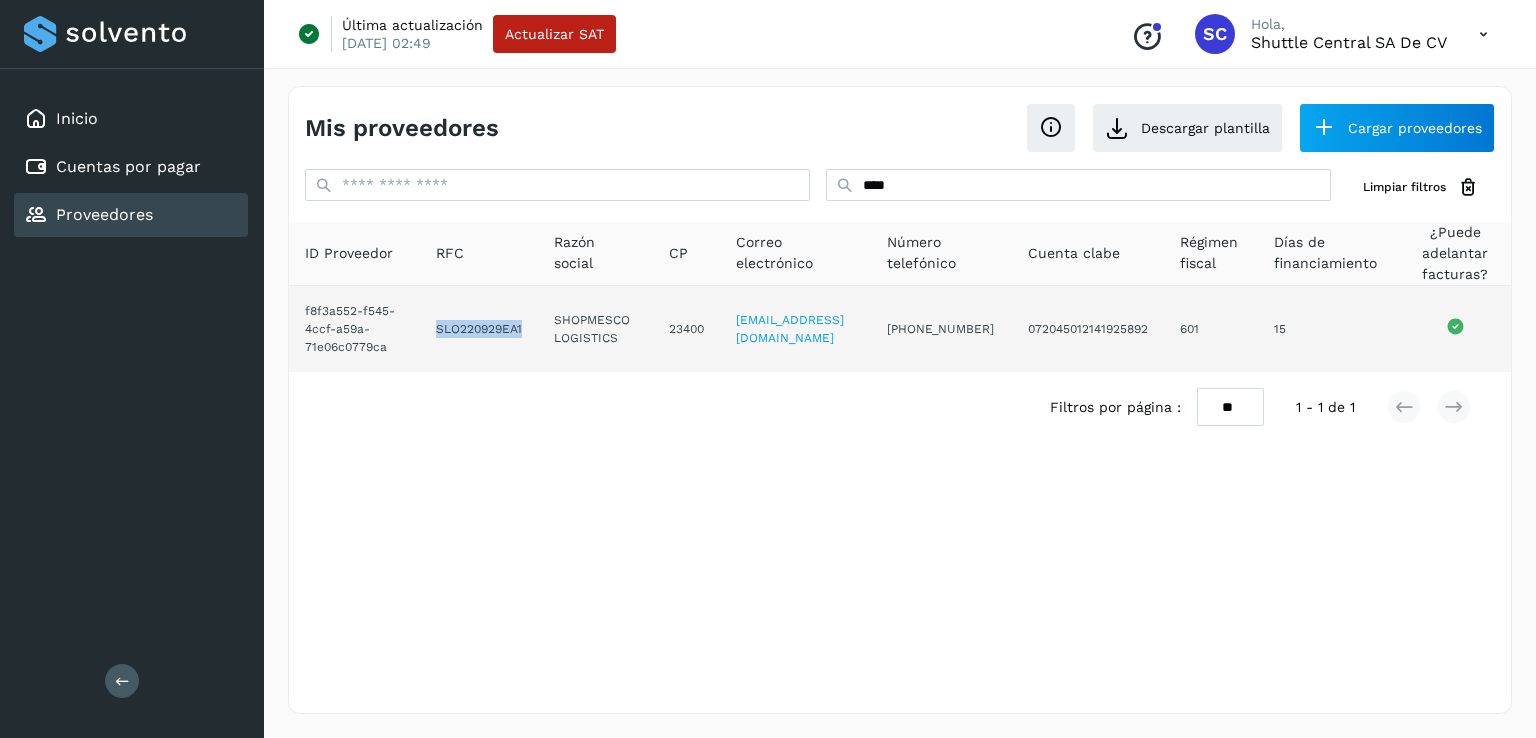 drag, startPoint x: 520, startPoint y: 342, endPoint x: 395, endPoint y: 361, distance: 126.43575 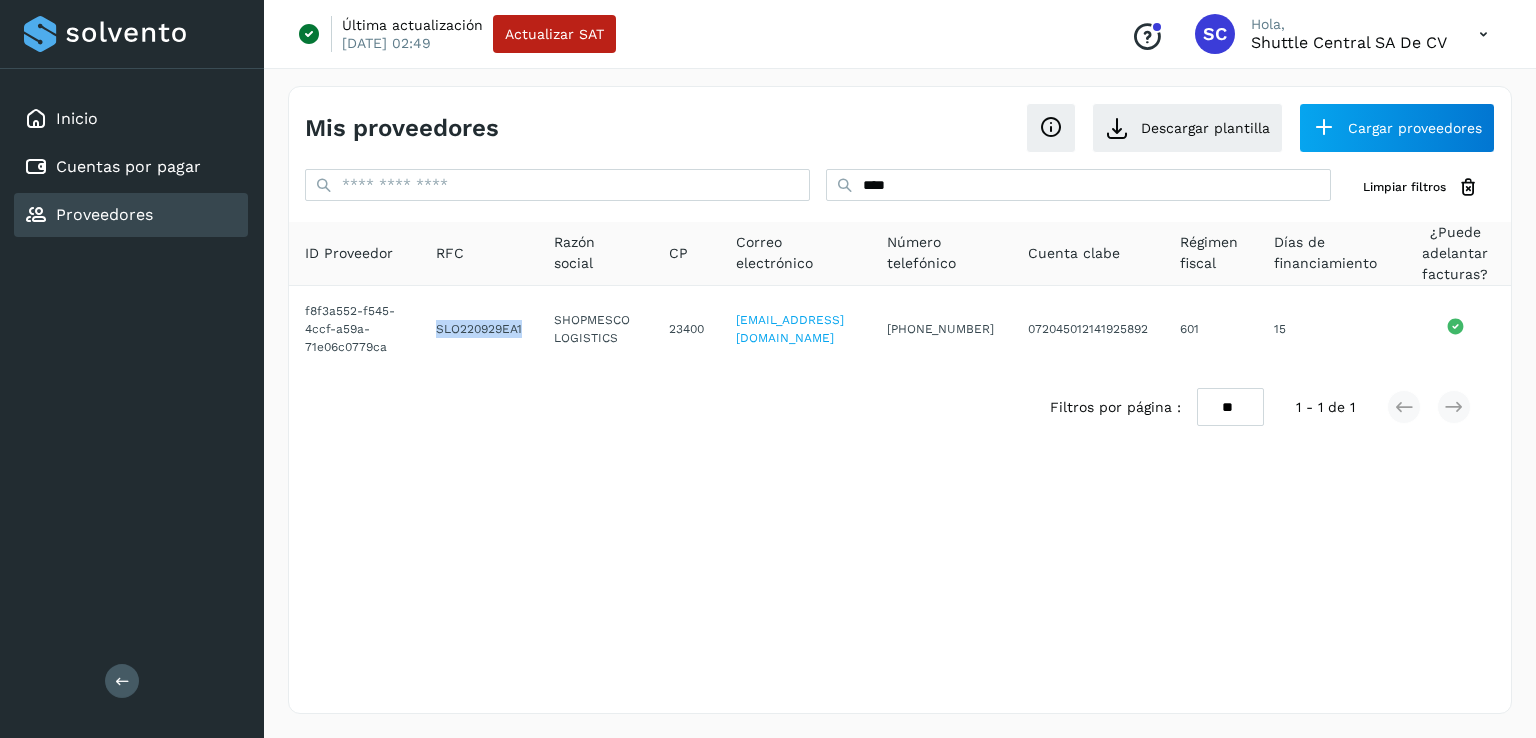 copy on "SLO220929EA1" 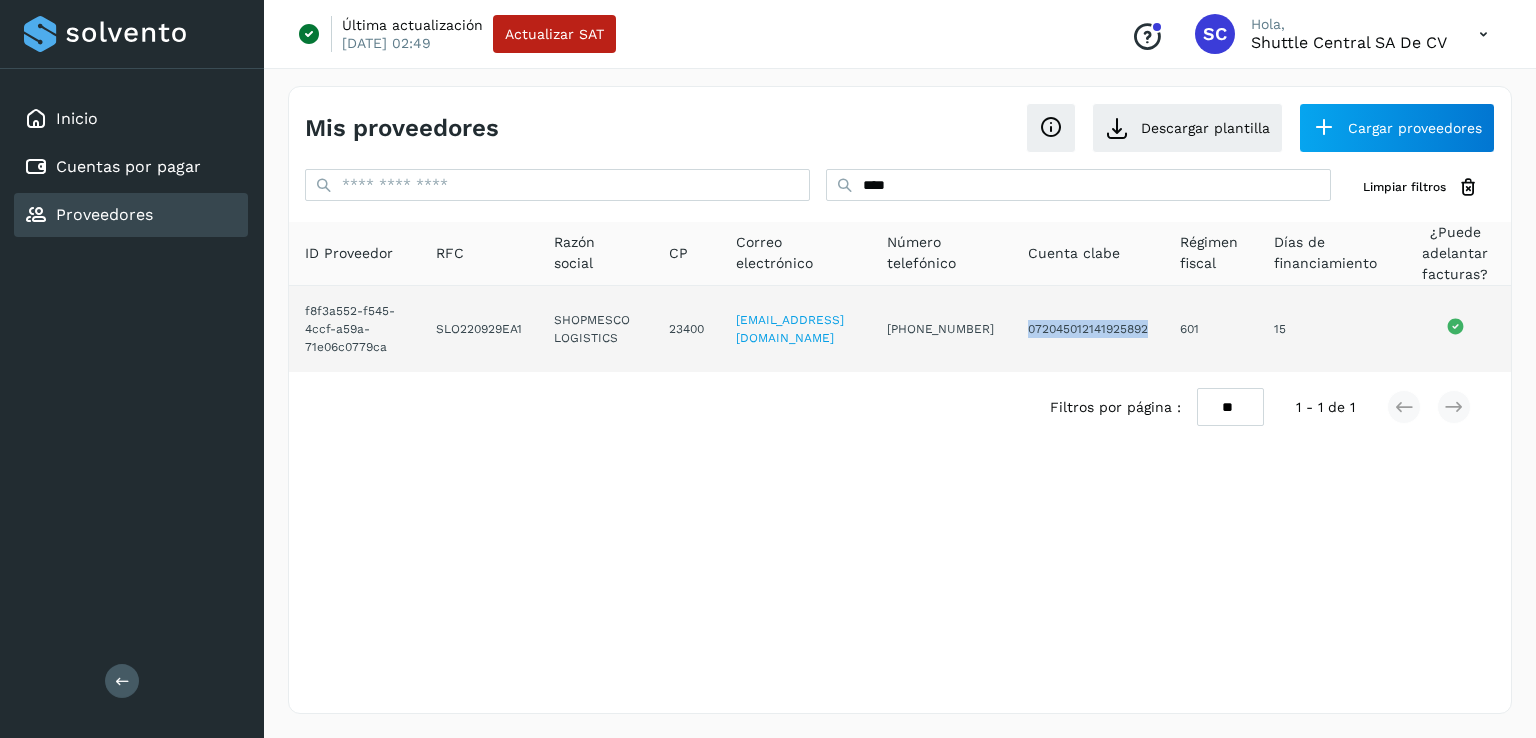 drag, startPoint x: 1172, startPoint y: 344, endPoint x: 1048, endPoint y: 372, distance: 127.12199 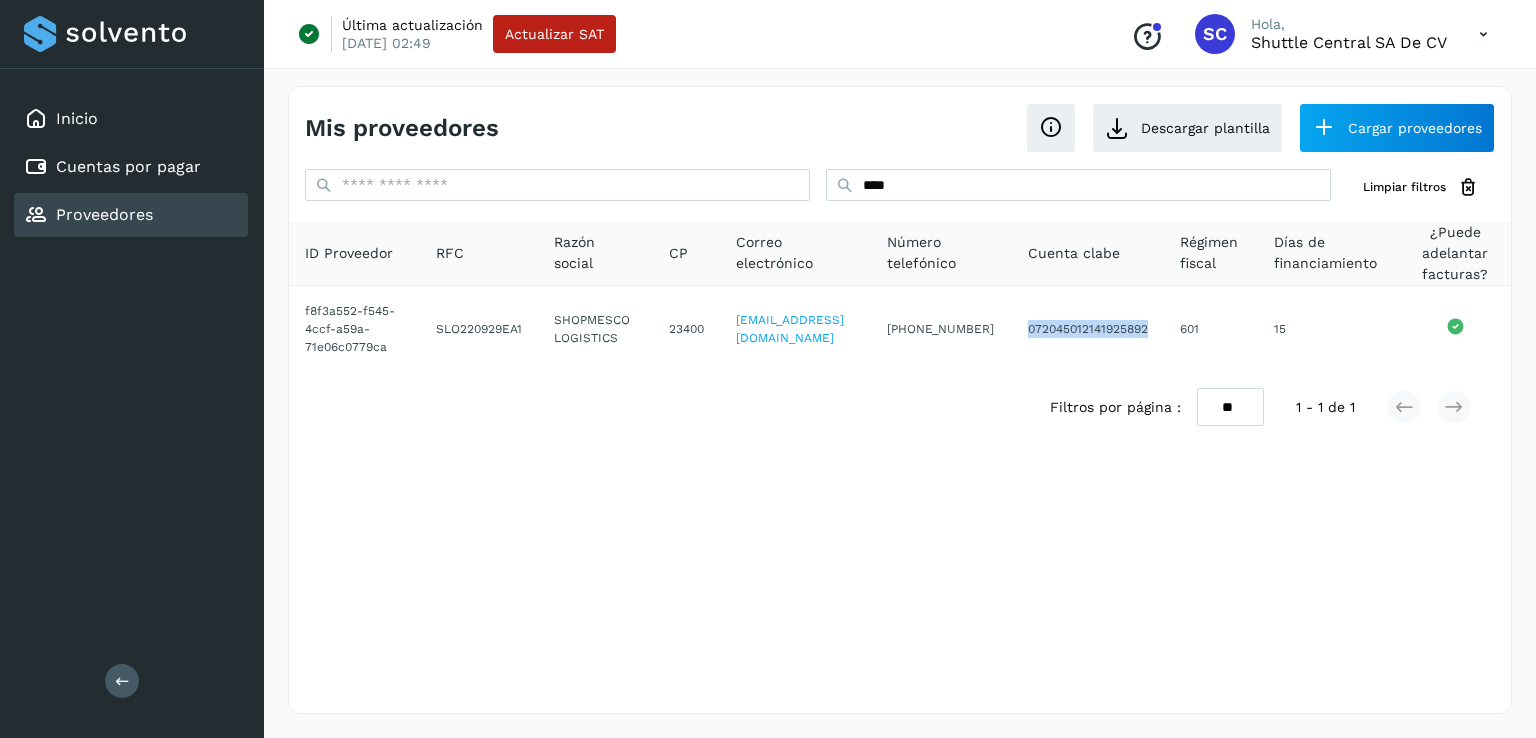 copy on "[EMAIL_ADDRESS][DOMAIN_NAME]" 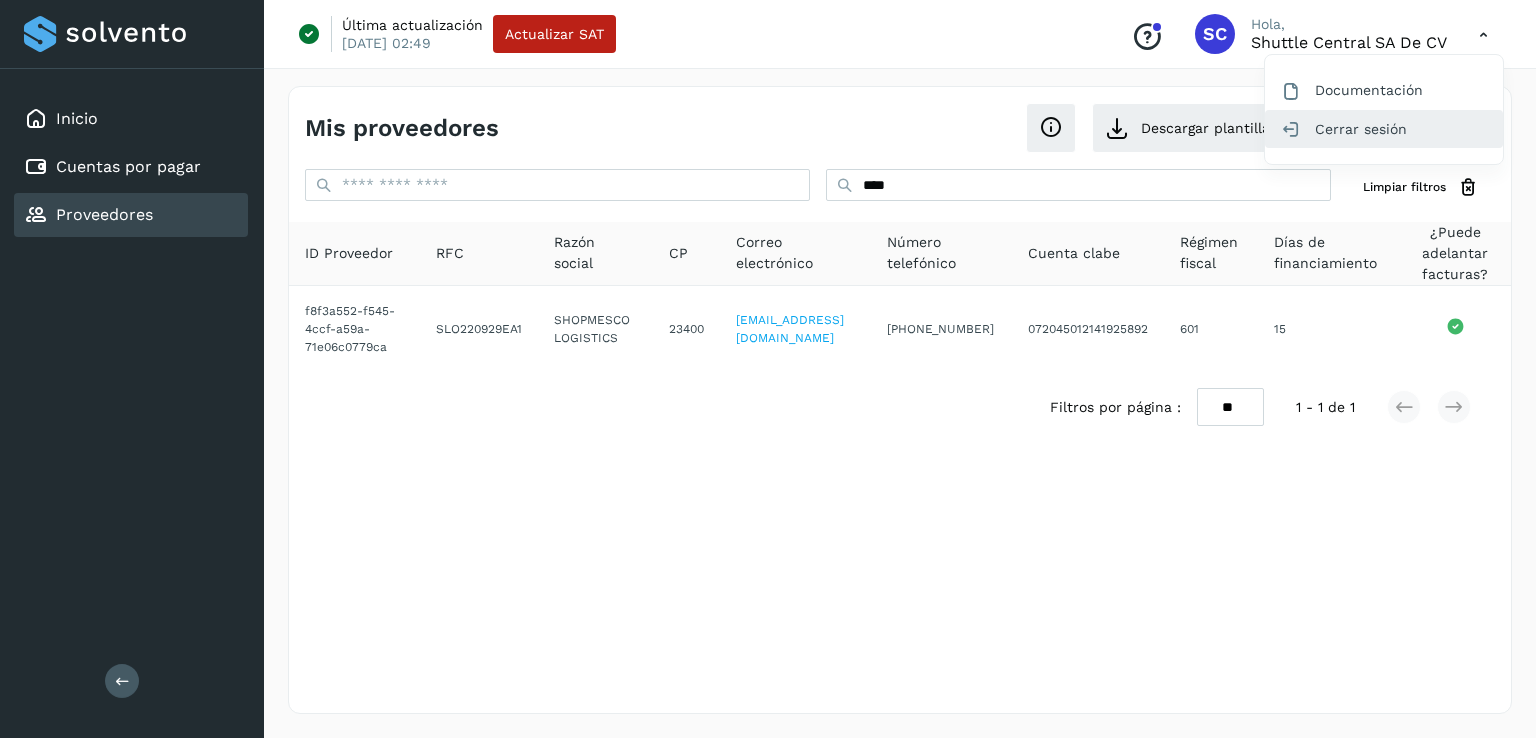 click on "Cerrar sesión" 